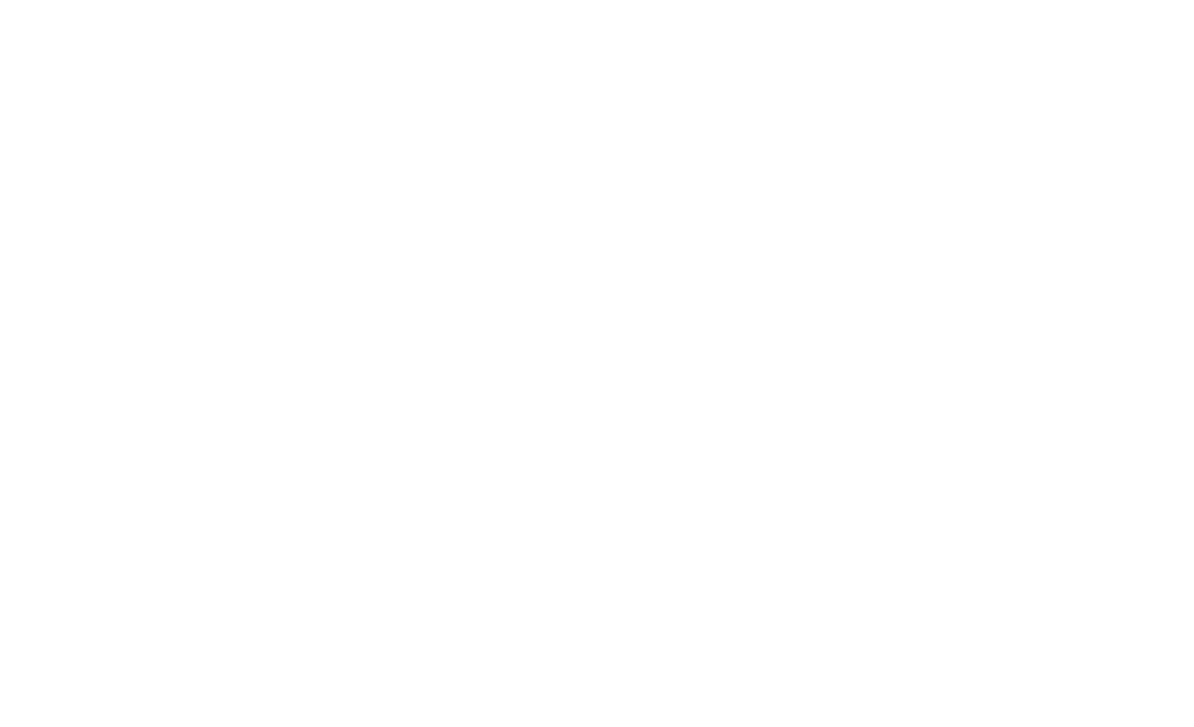 scroll, scrollTop: 0, scrollLeft: 0, axis: both 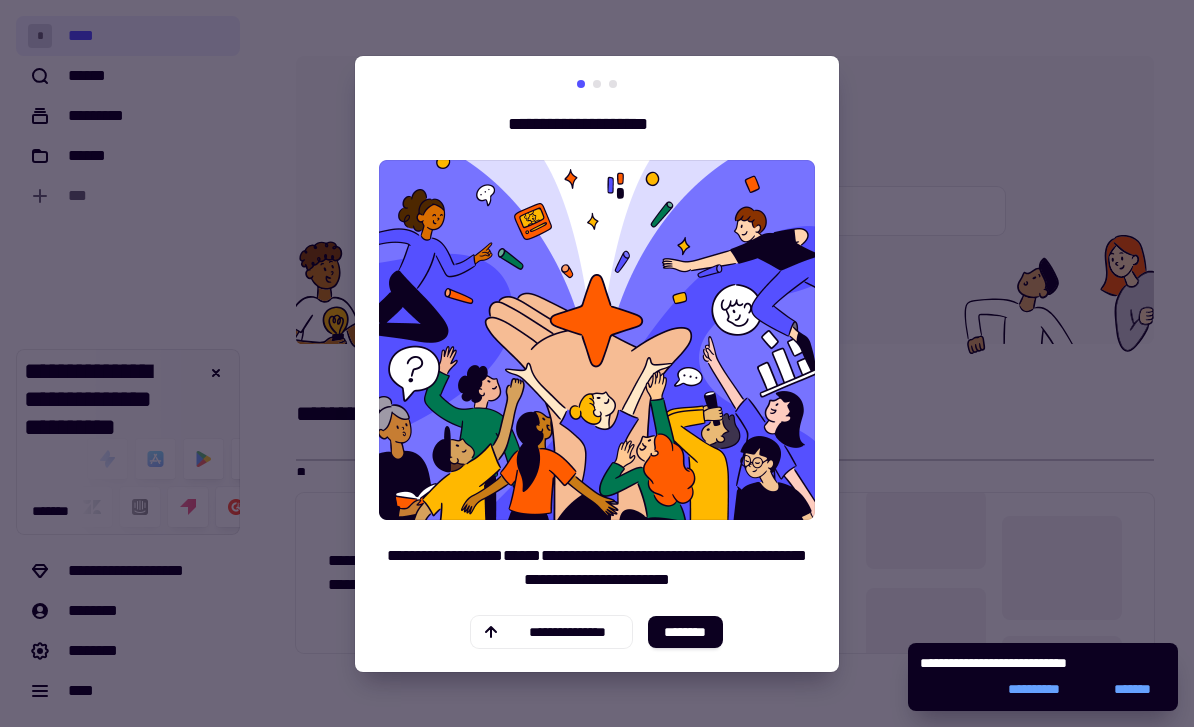 click on "********" 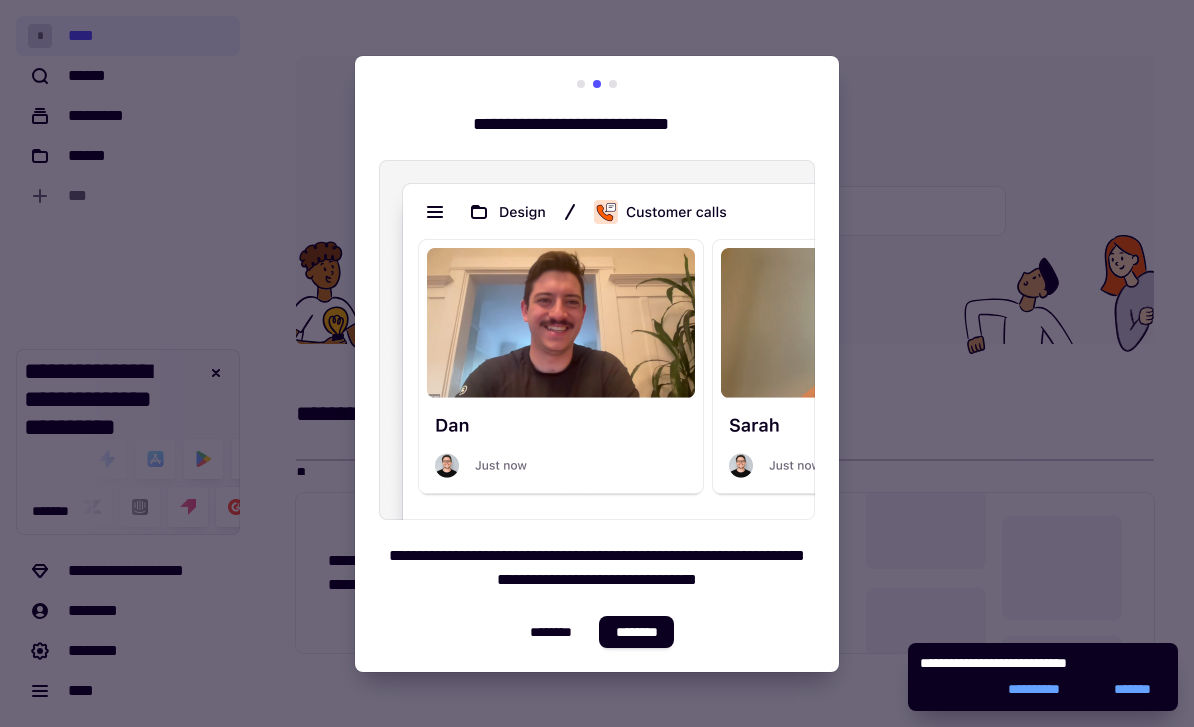 click on "********" 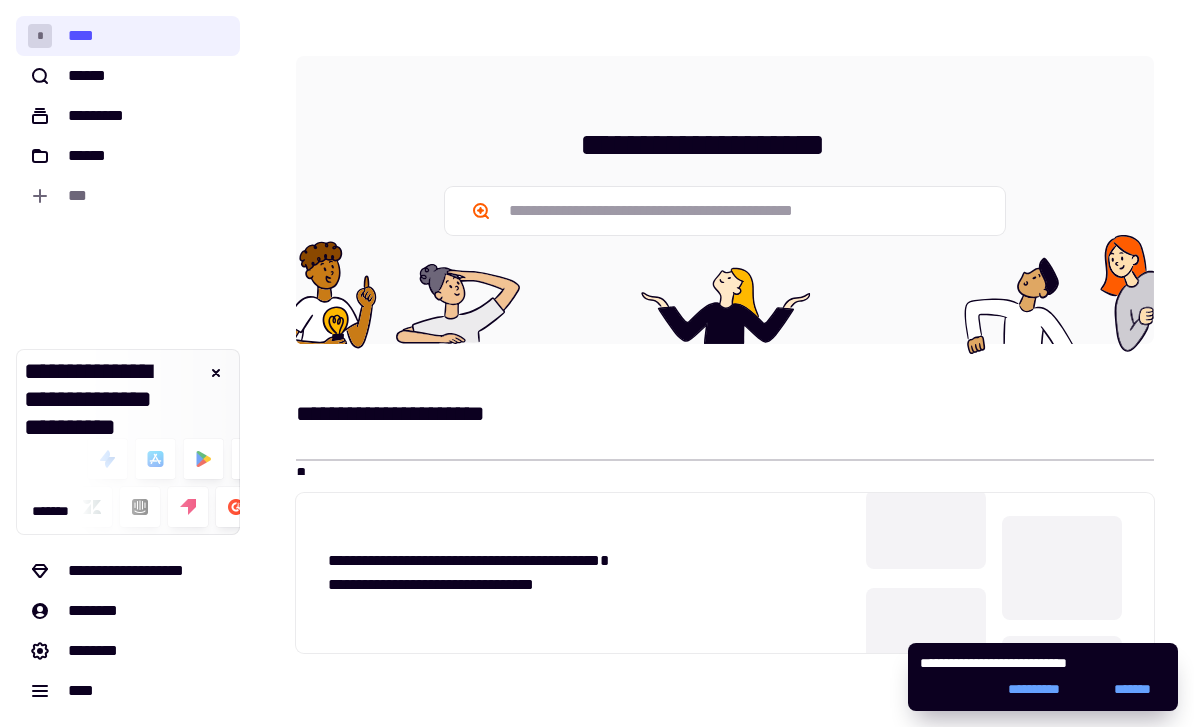 click on "*******" 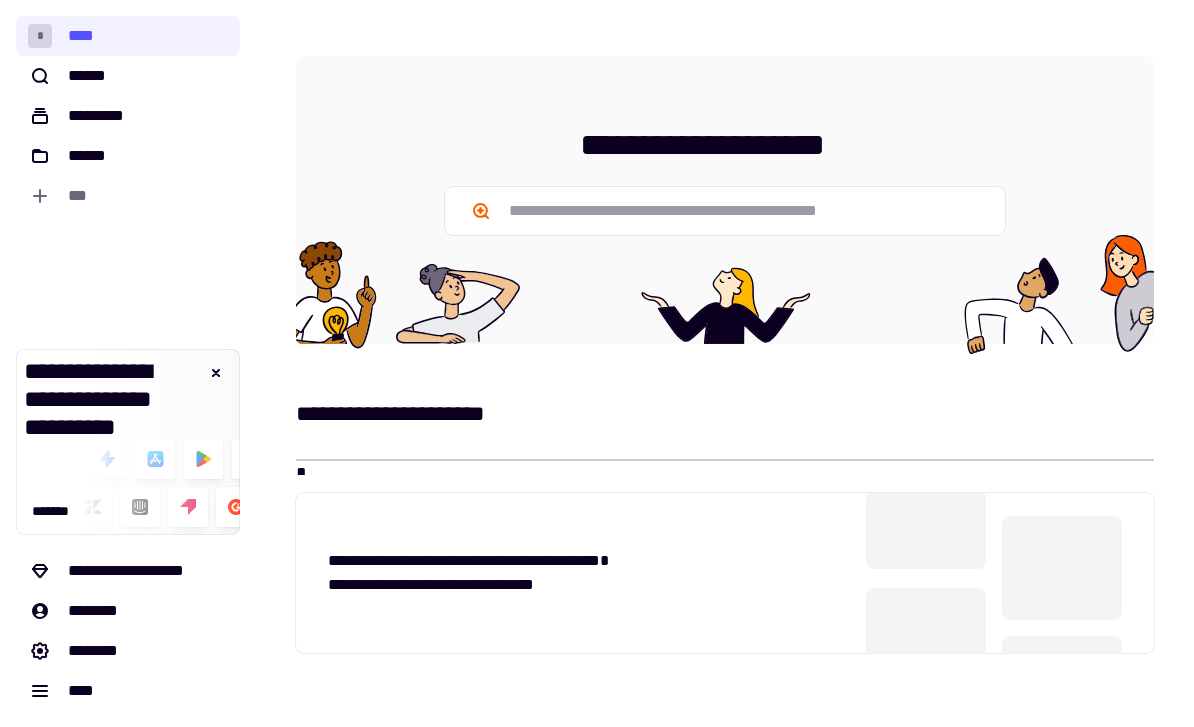 click on "******" 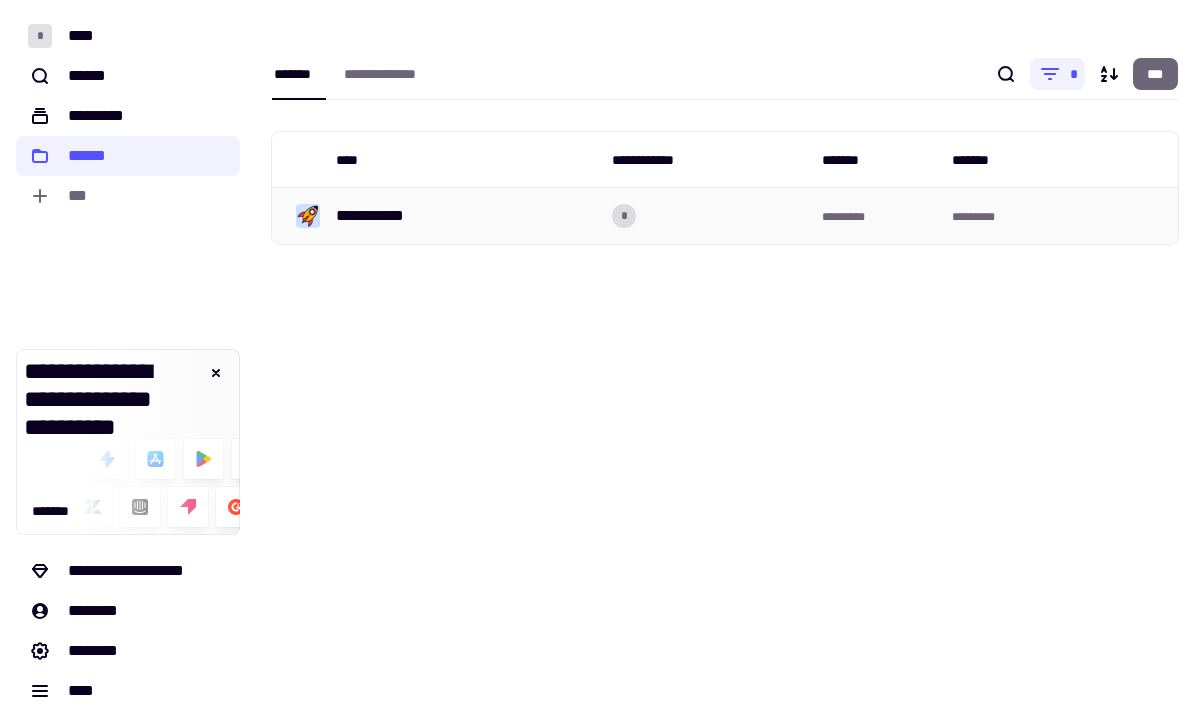 click on "**********" at bounding box center (384, 216) 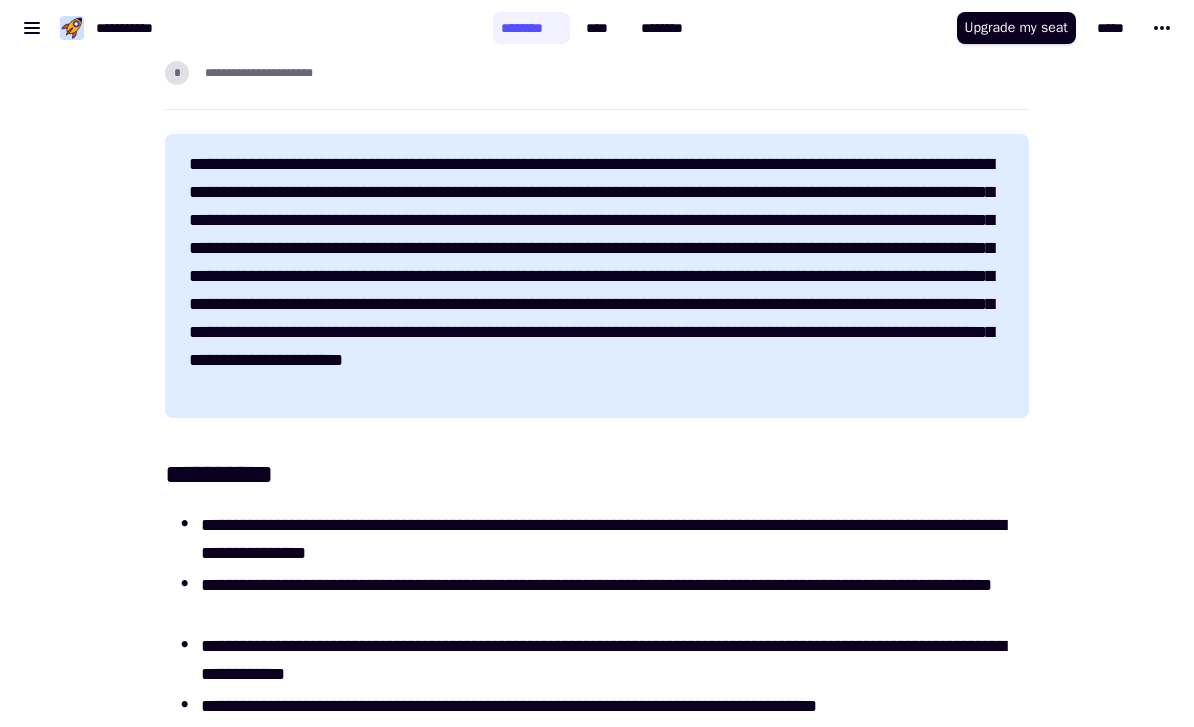 scroll, scrollTop: 185, scrollLeft: 0, axis: vertical 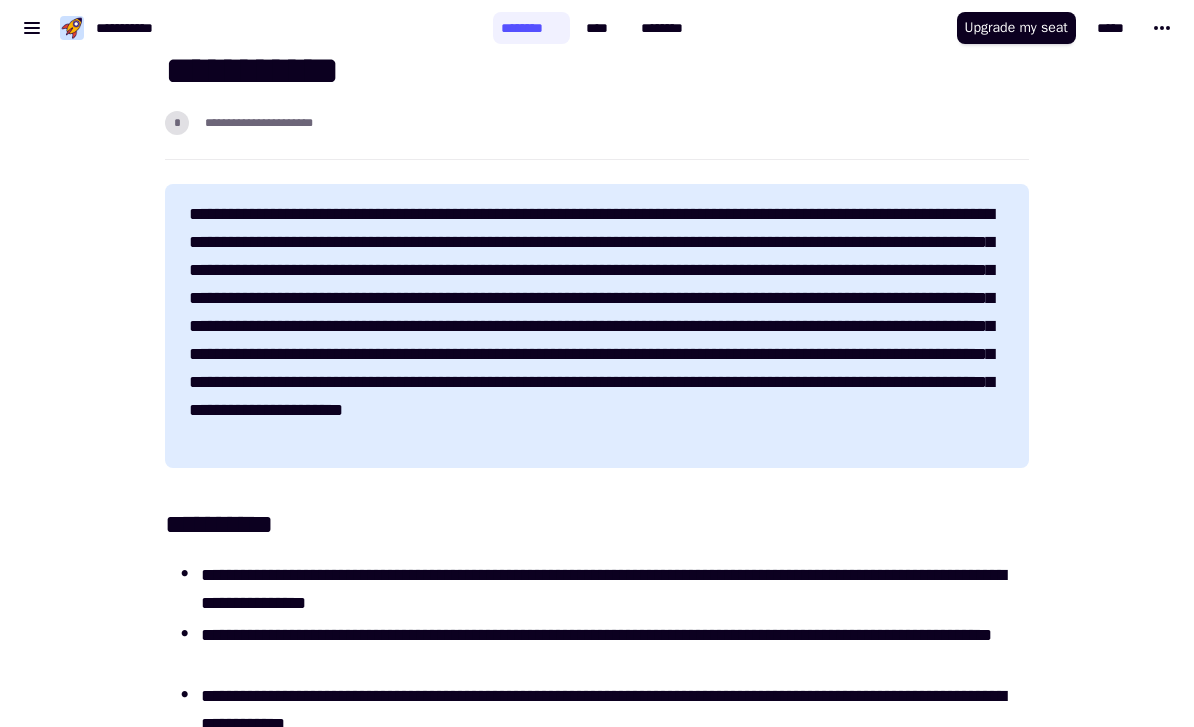 click on "****" 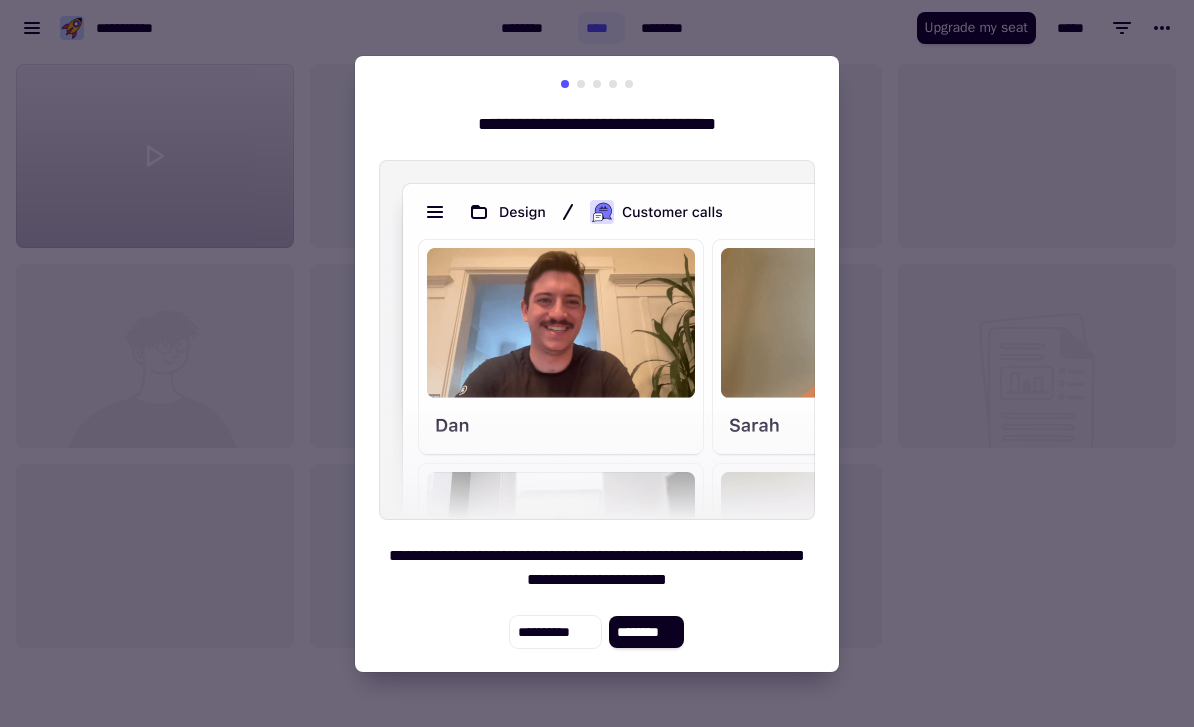 scroll, scrollTop: 1, scrollLeft: 1, axis: both 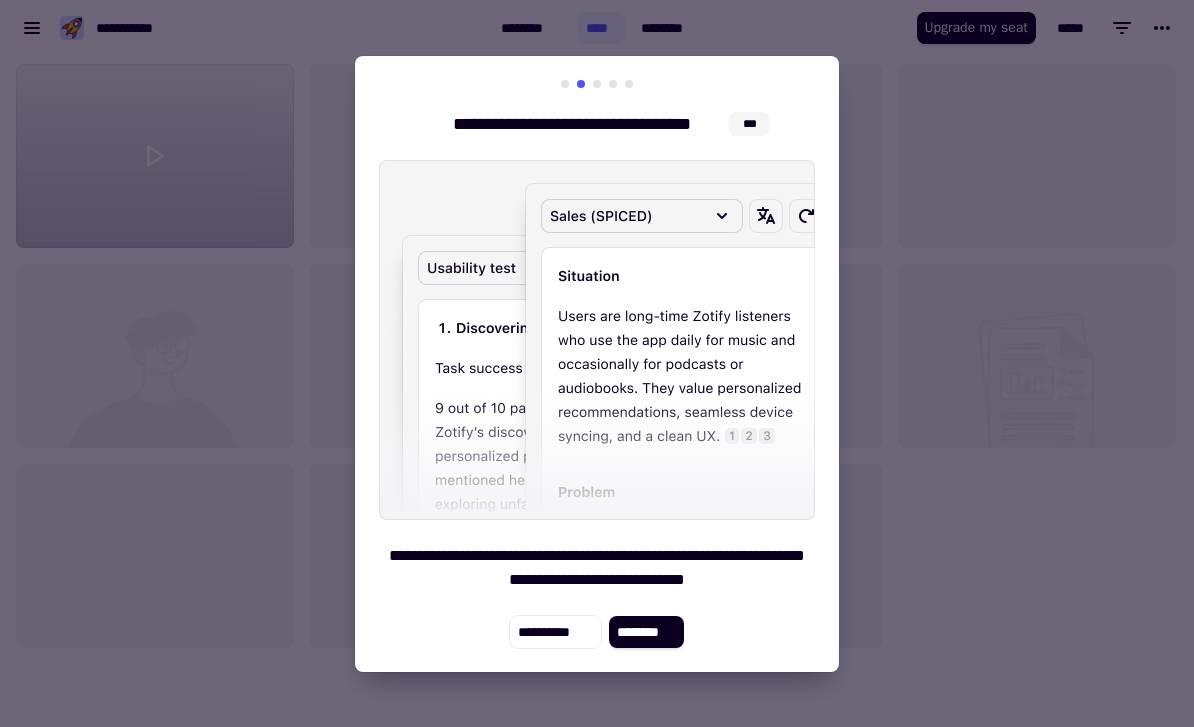 click on "********" 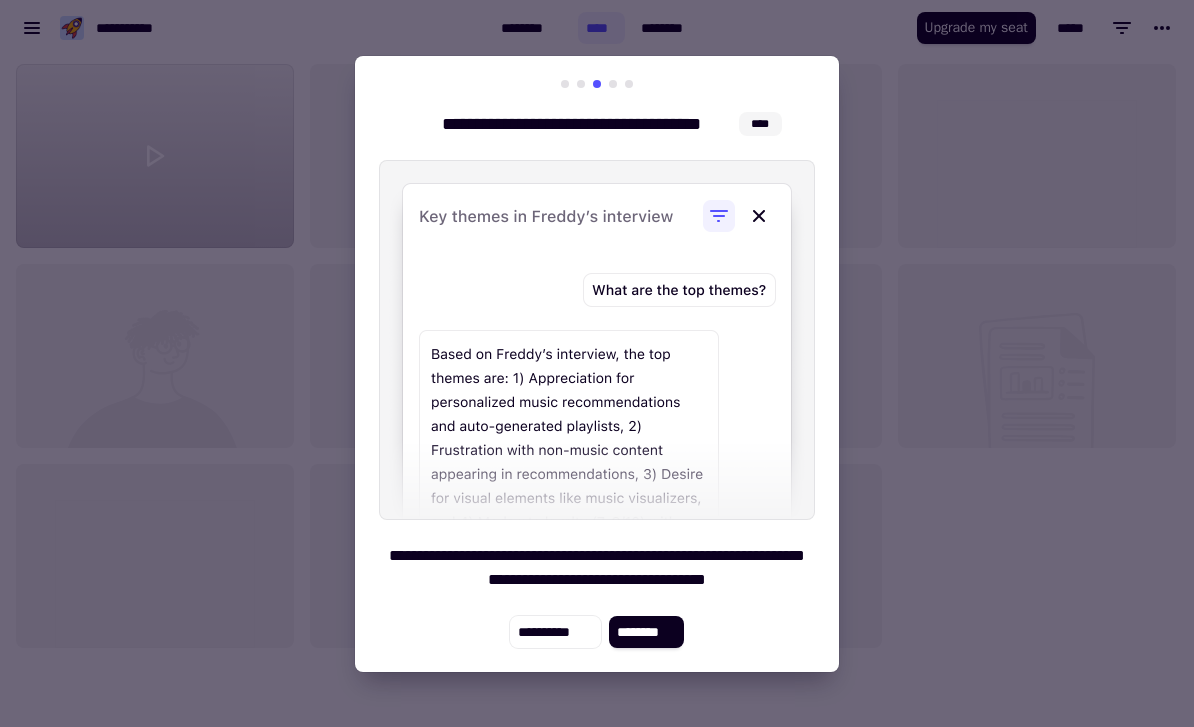 click on "********" 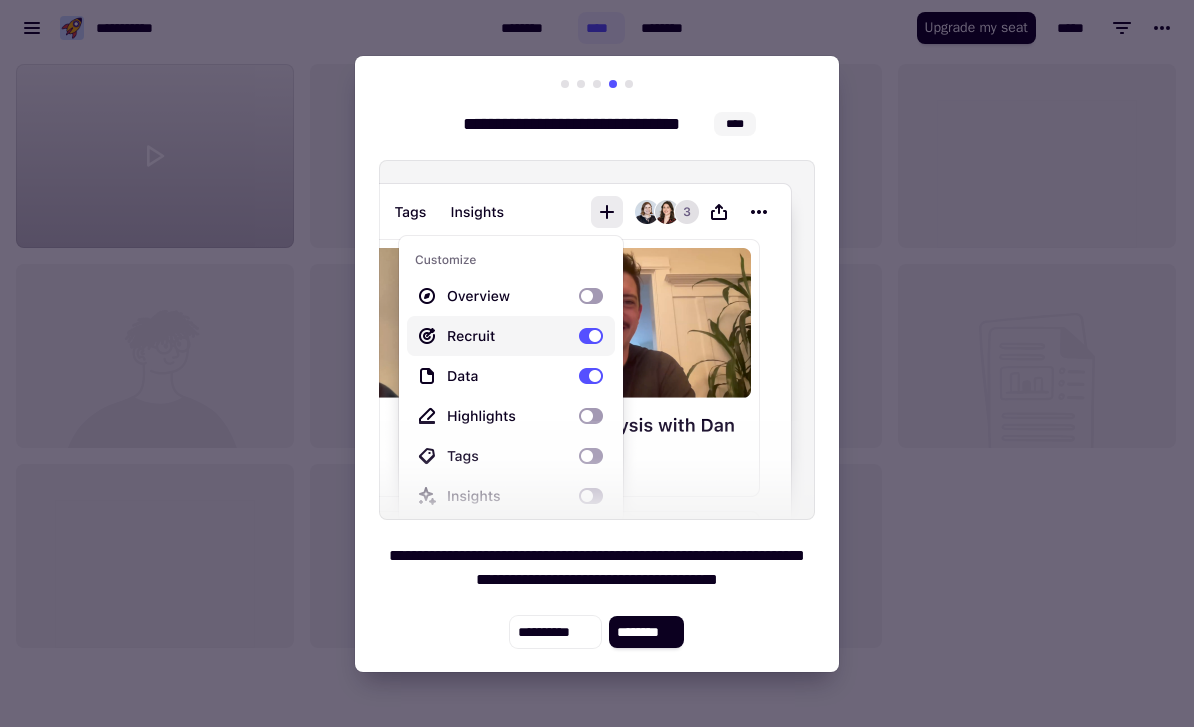 click on "********" 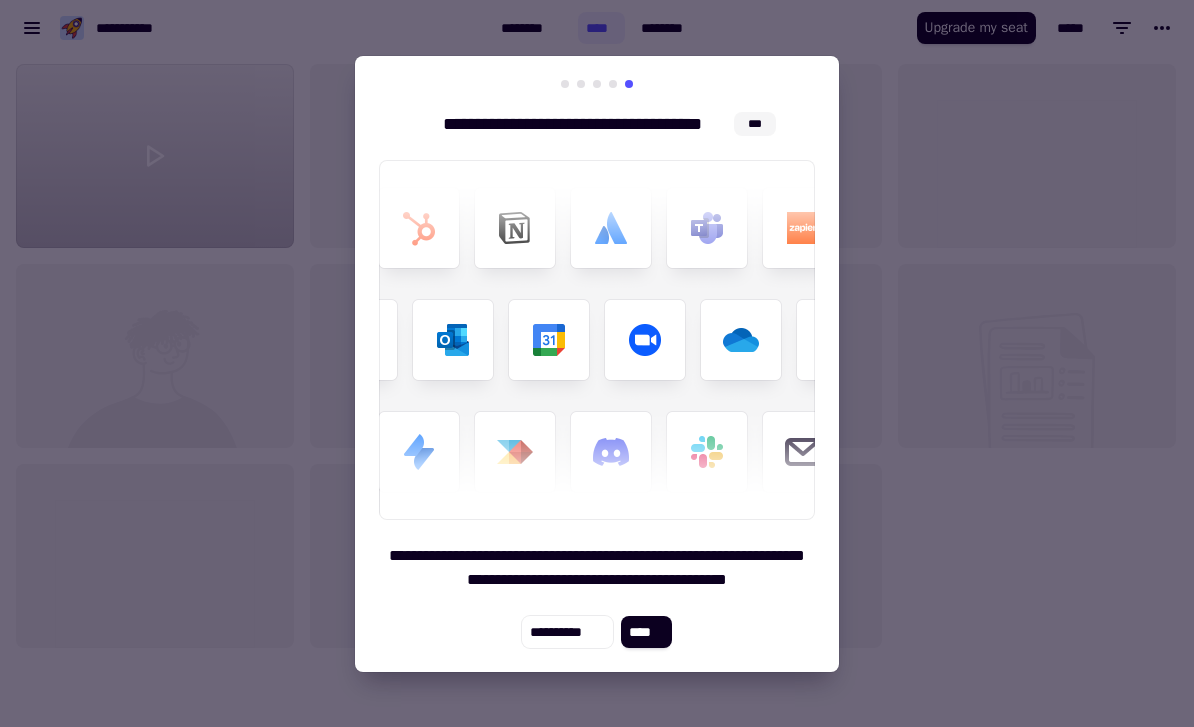 click on "****" 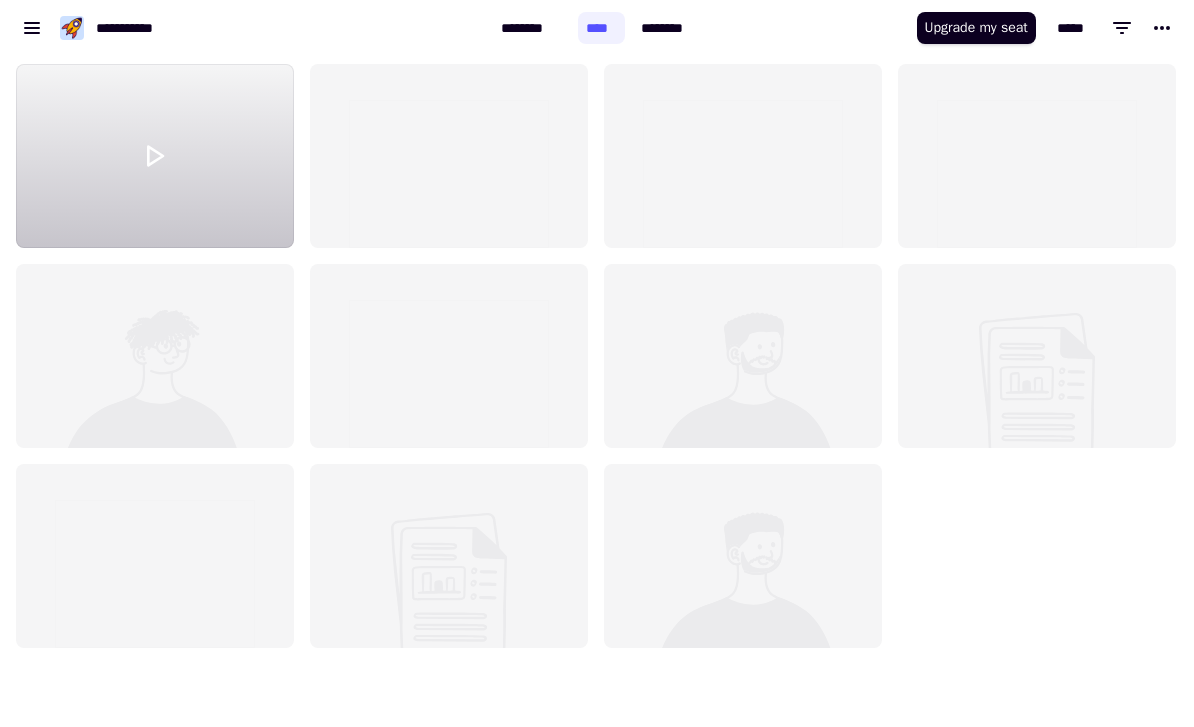 scroll, scrollTop: 0, scrollLeft: 0, axis: both 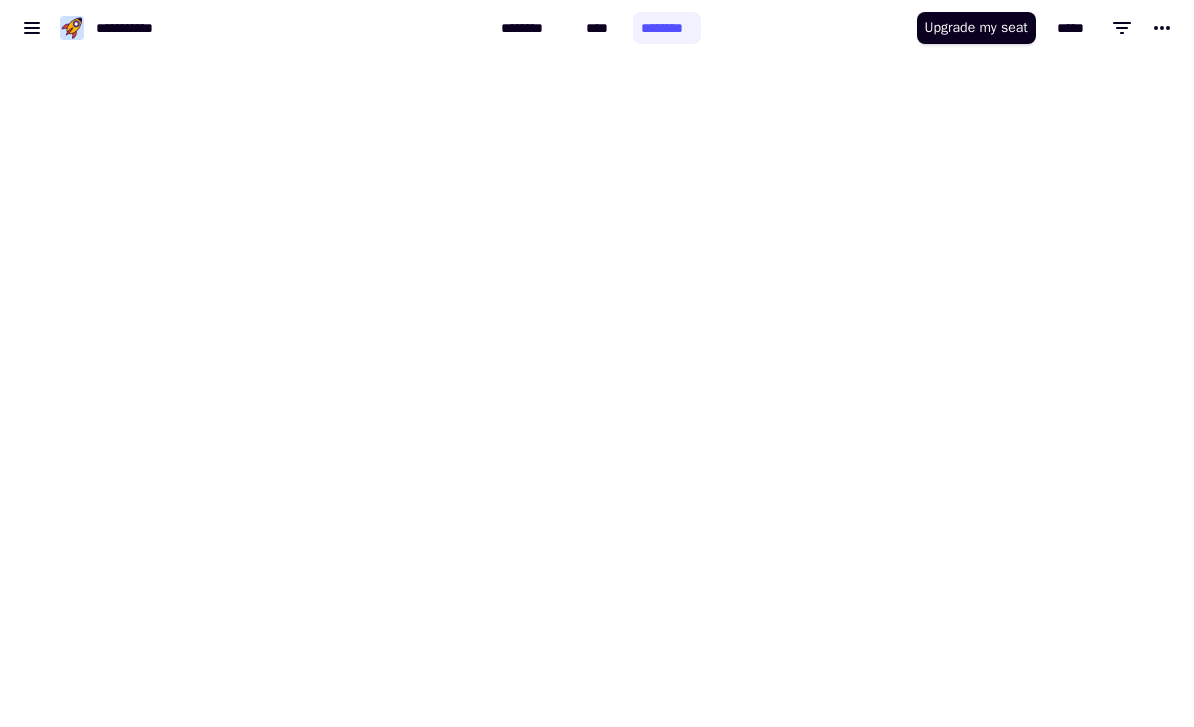 click on "****" 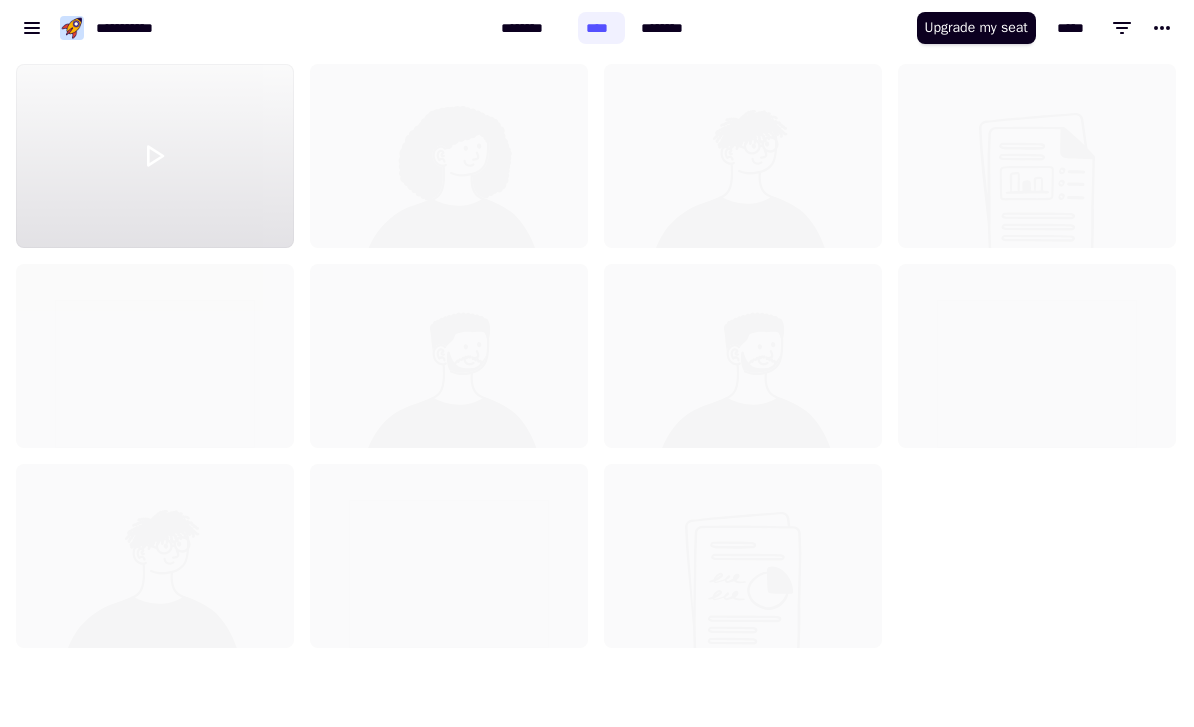 scroll, scrollTop: 1, scrollLeft: 1, axis: both 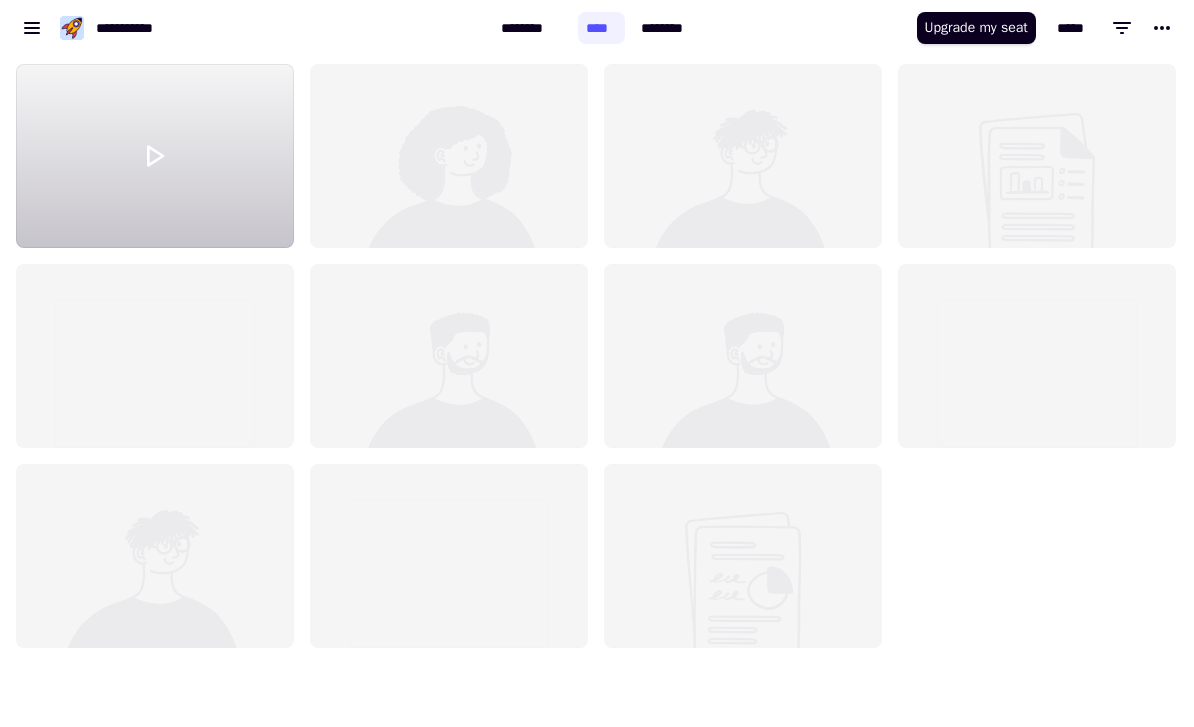 click 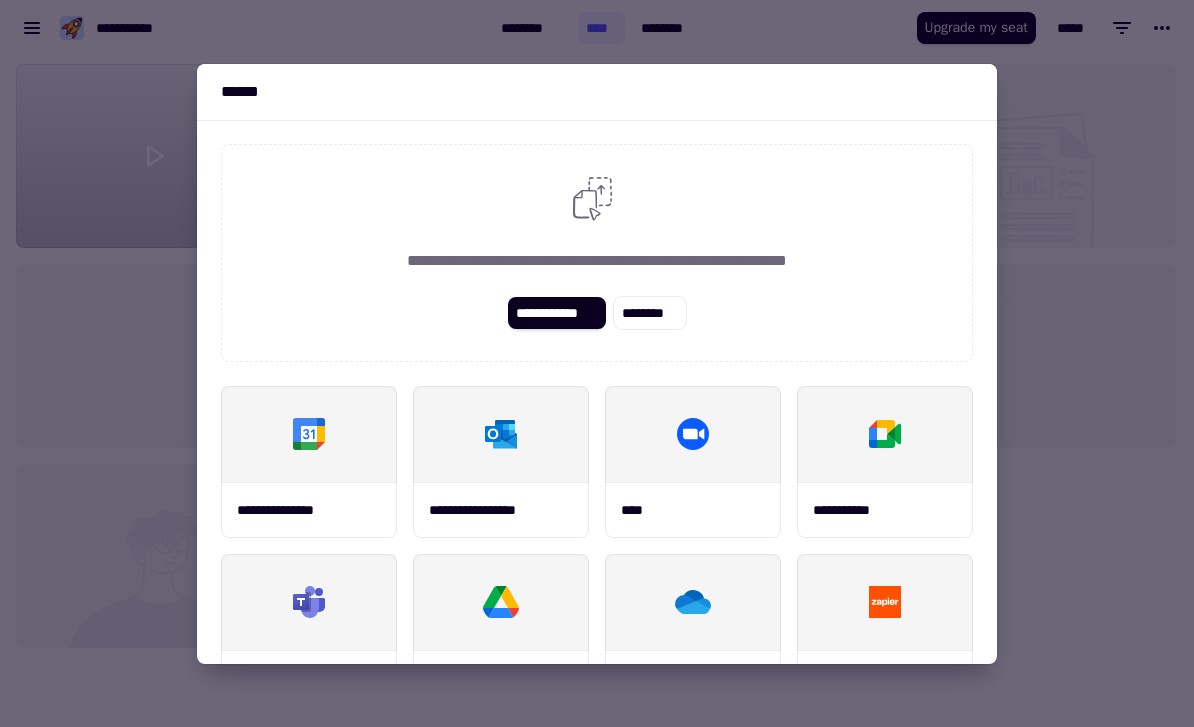 click on "**********" at bounding box center [597, 253] 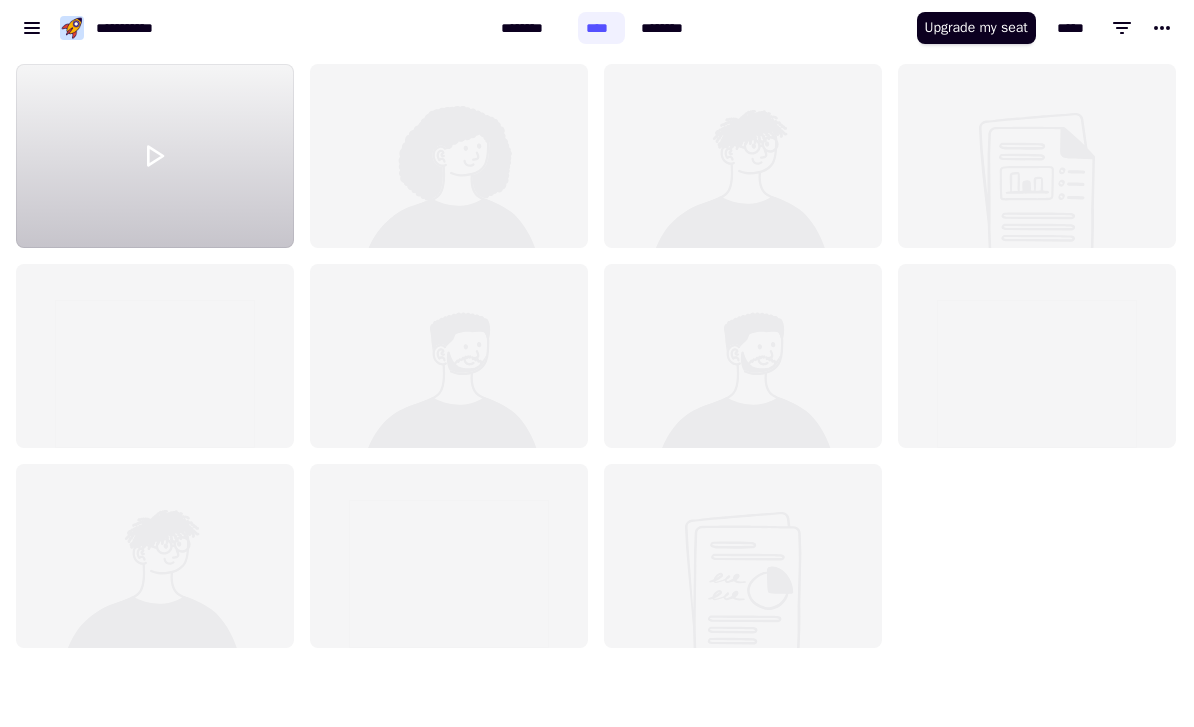 click on "********" 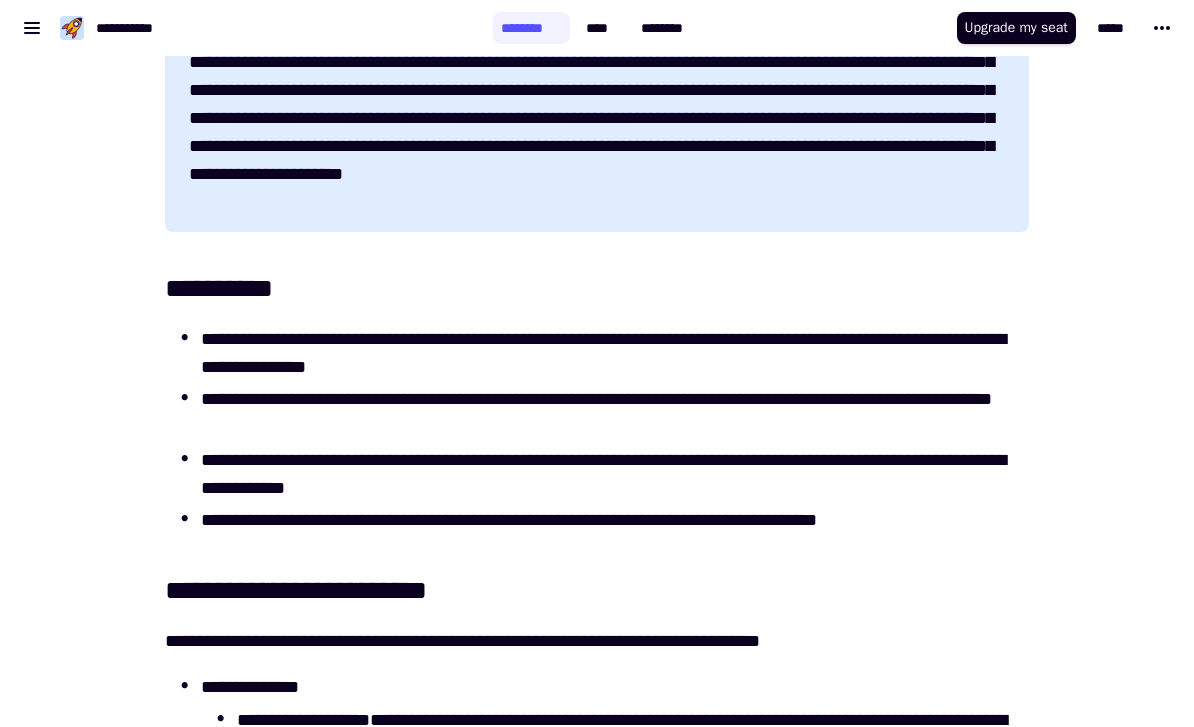 scroll, scrollTop: 415, scrollLeft: 0, axis: vertical 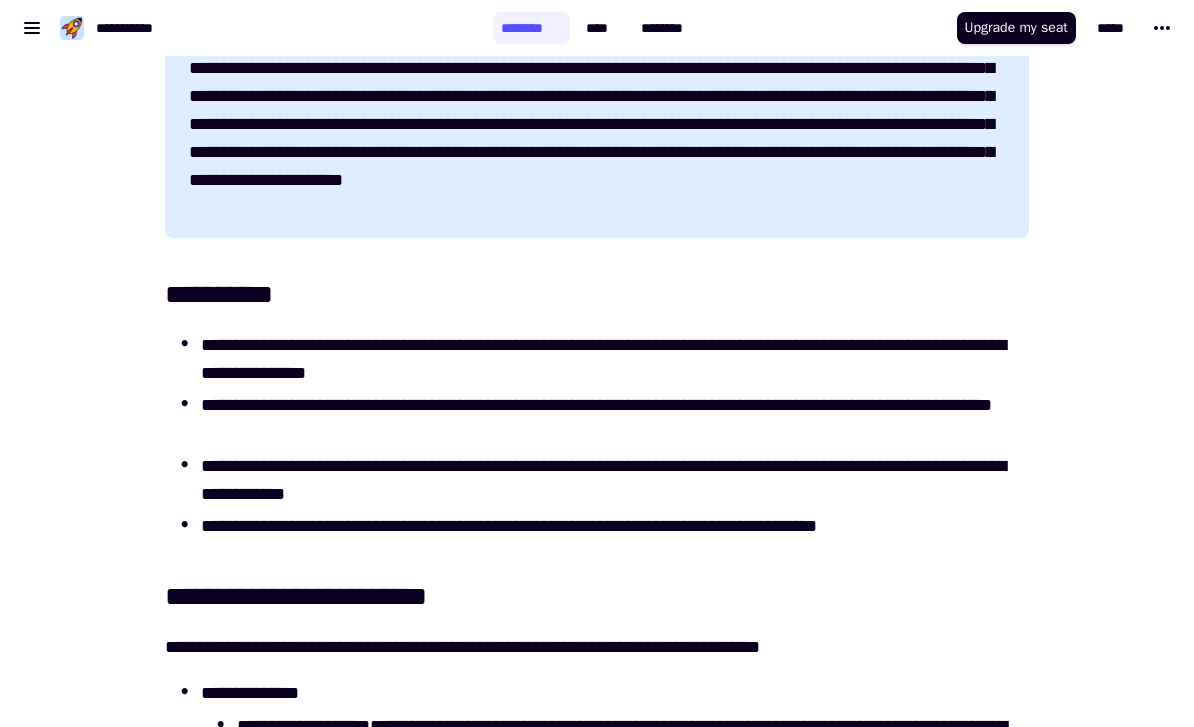 click on "[NUMBER] [STREET] [CITY] [STATE] [ZIP] [COUNTRY] [ADDRESS] [ADDRESS] [ADDRESS] [ADDRESS] [ADDRESS]" at bounding box center (246, 28) 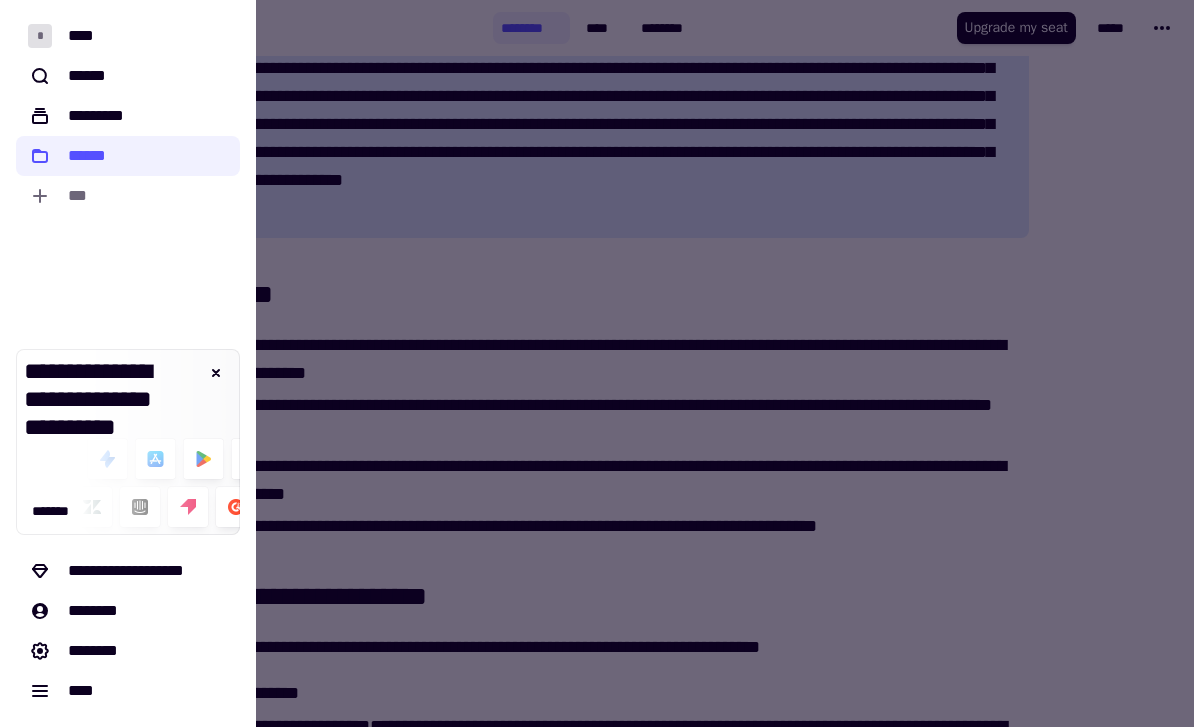 click on "****" 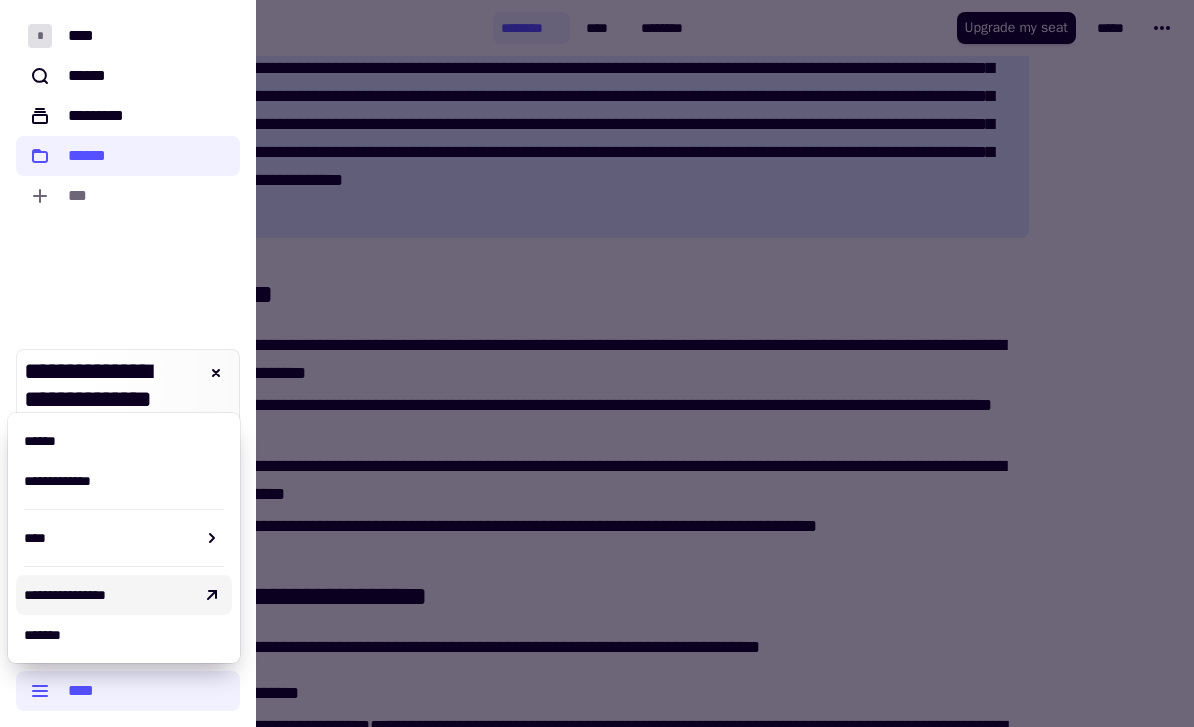click on "**********" at bounding box center (124, 595) 